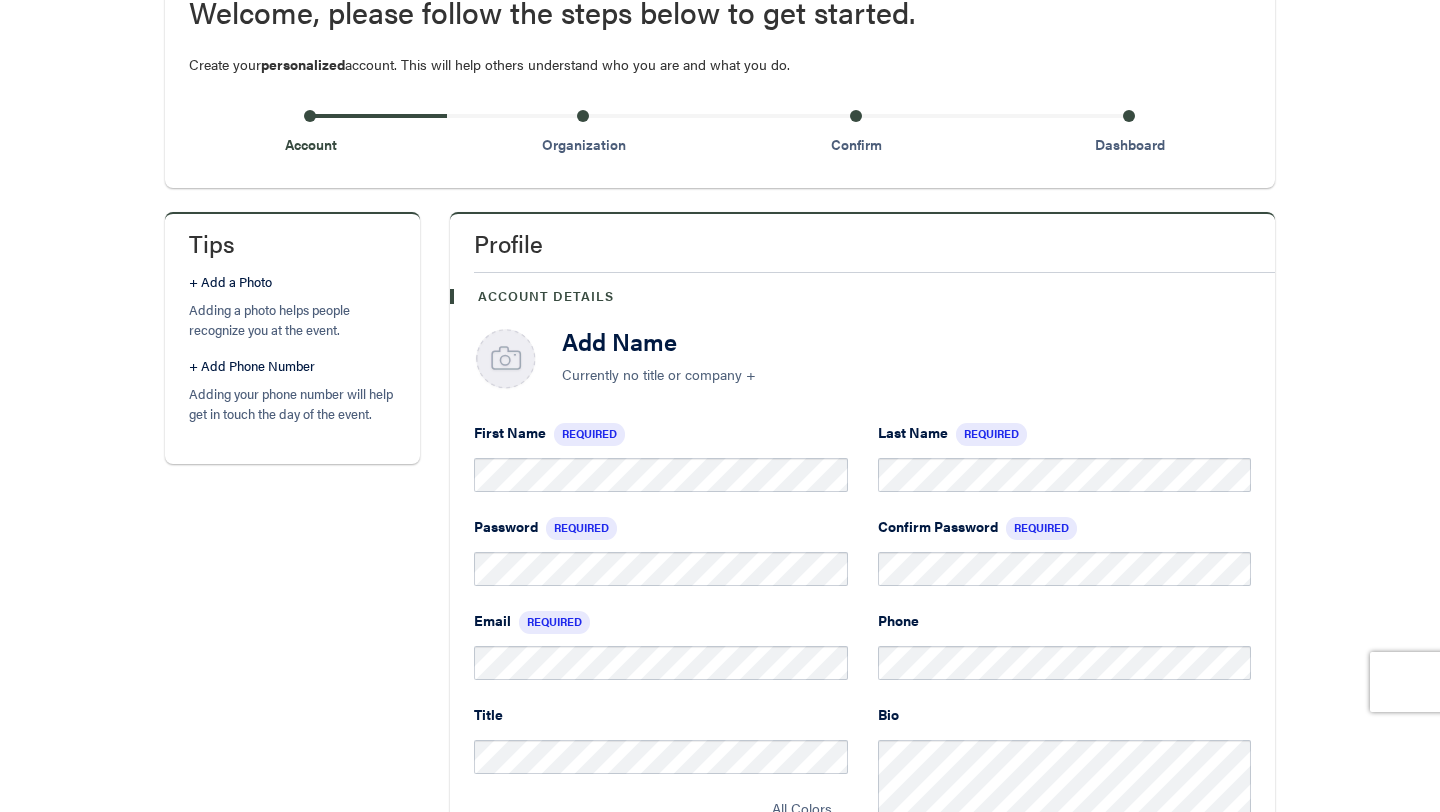 scroll, scrollTop: 0, scrollLeft: 0, axis: both 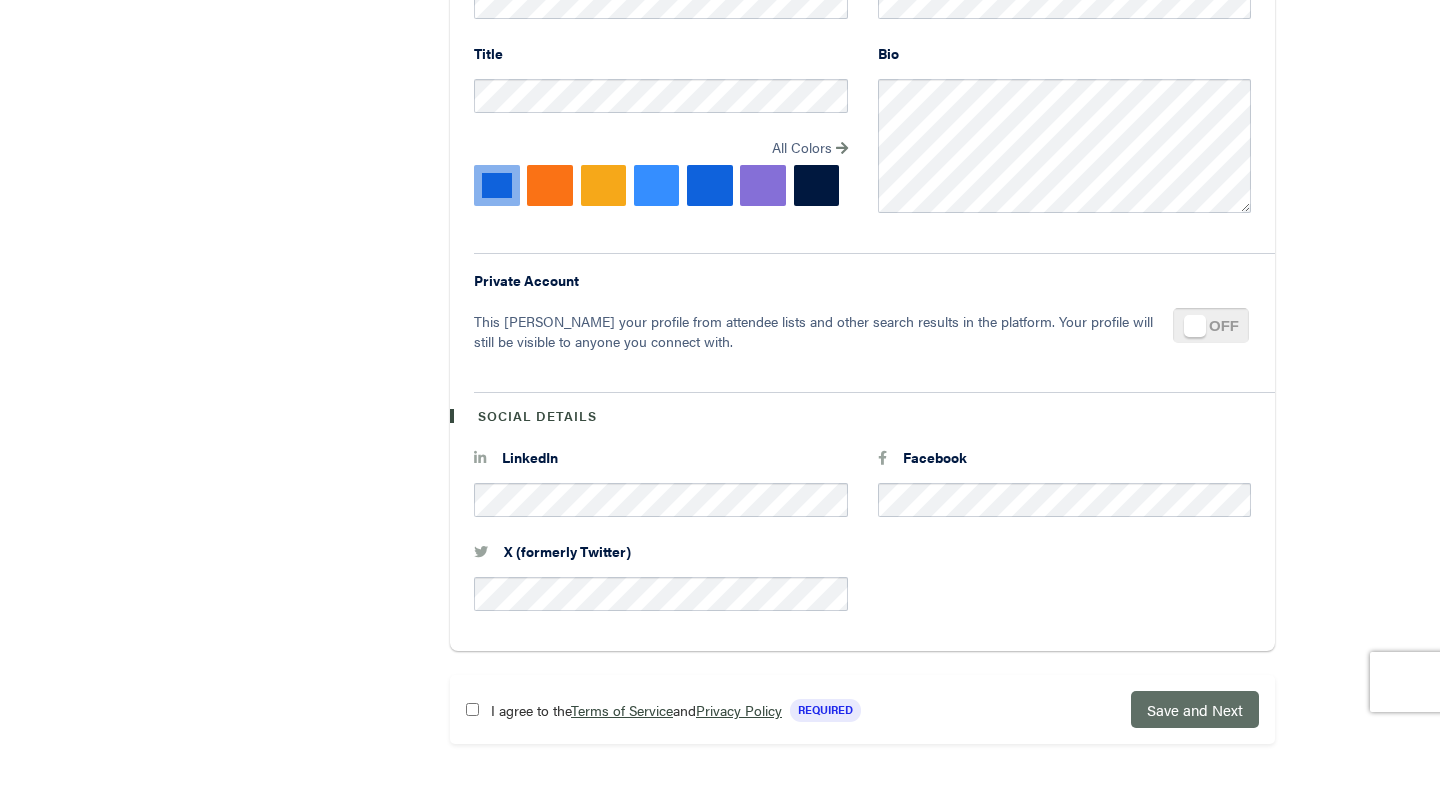 click on "Save and Next" at bounding box center (1195, 709) 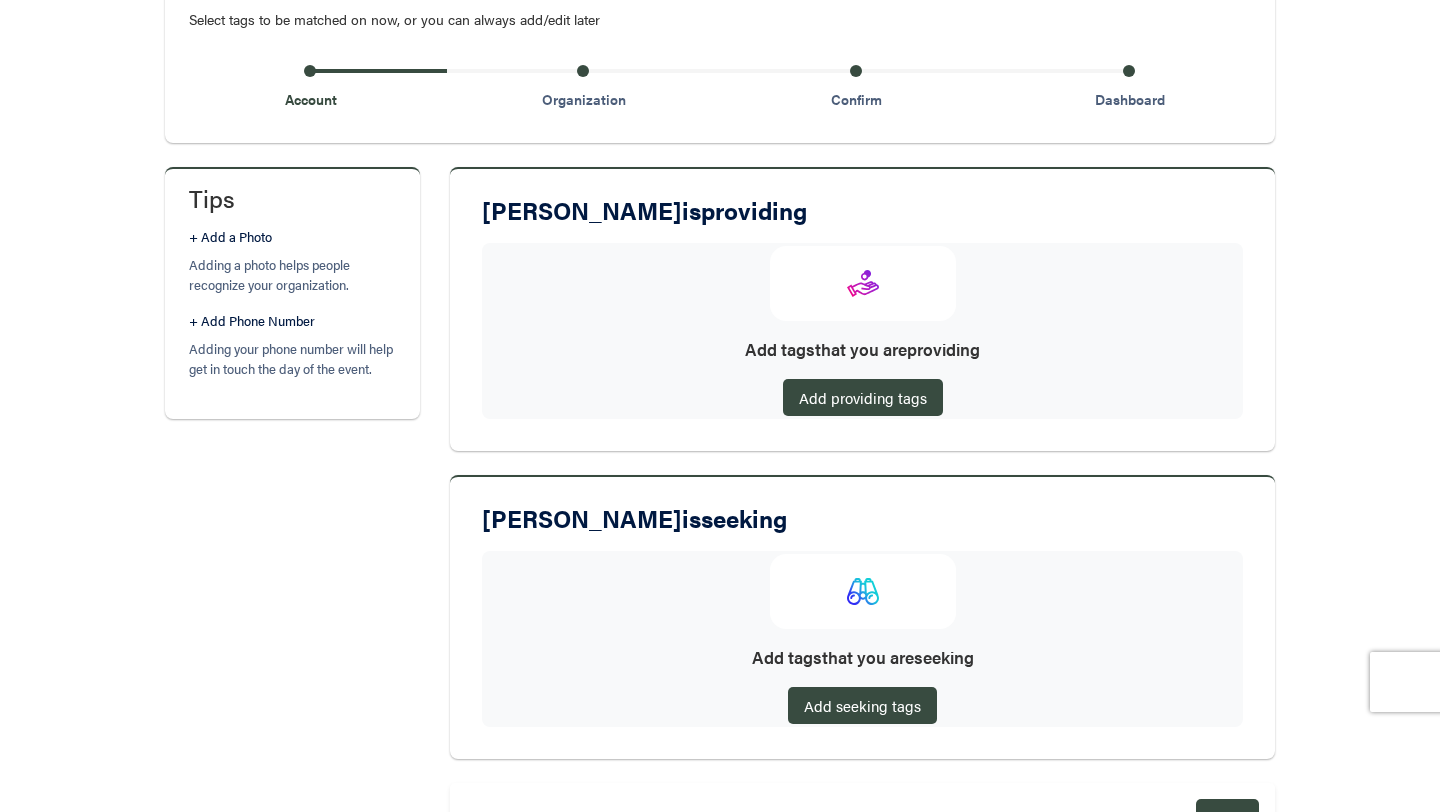 scroll, scrollTop: 249, scrollLeft: 0, axis: vertical 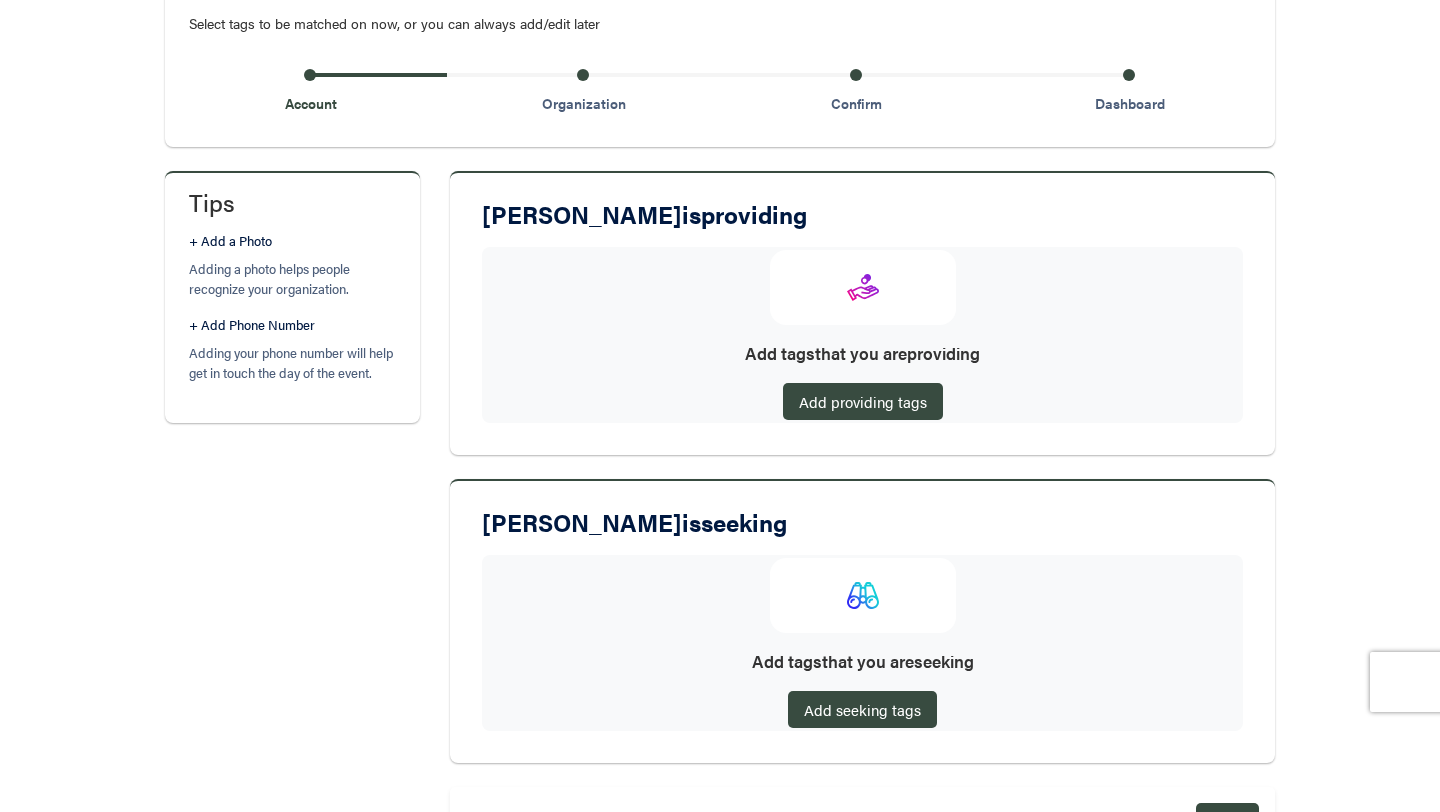 click on "Adding a photo helps people recognize your organization." at bounding box center [292, 279] 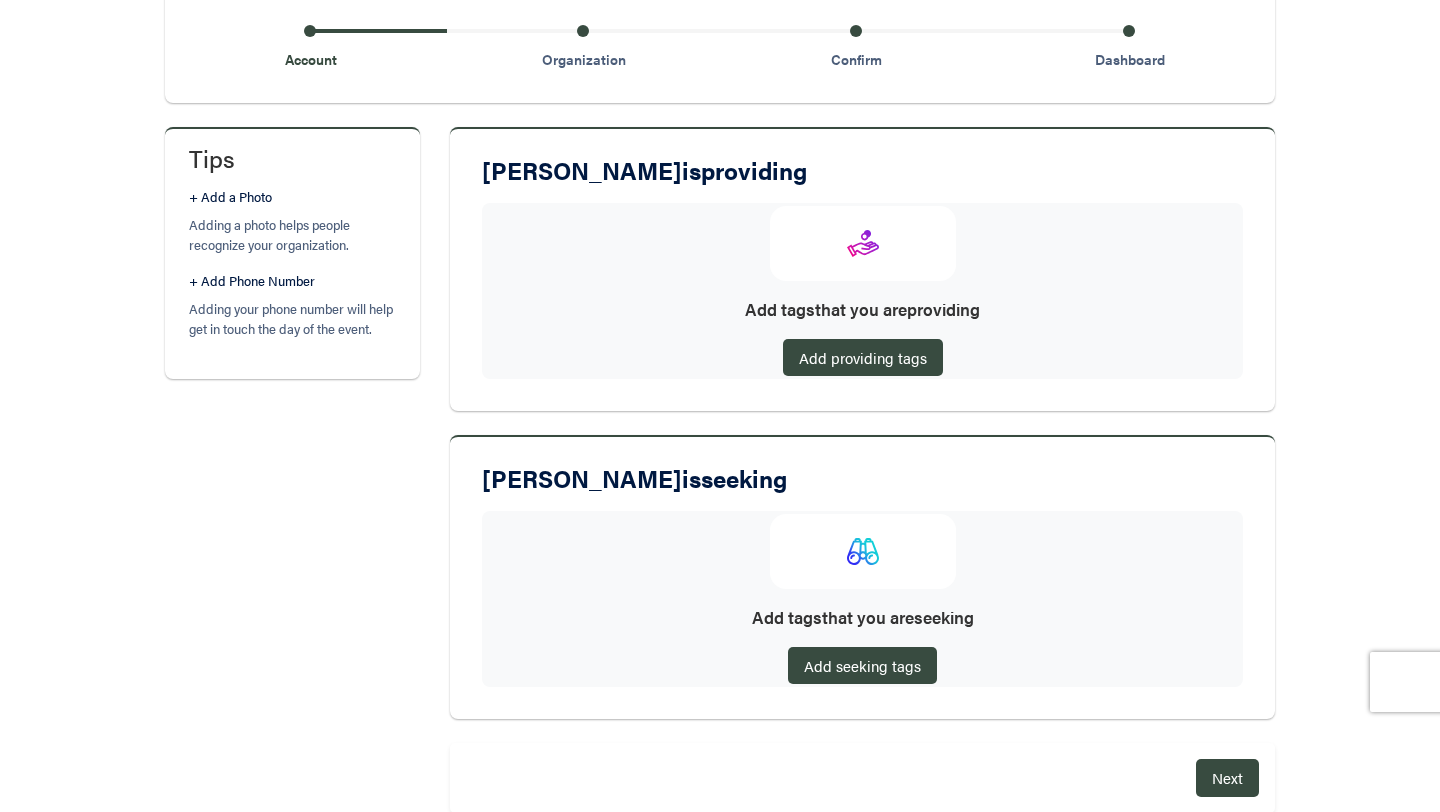 scroll, scrollTop: 361, scrollLeft: 0, axis: vertical 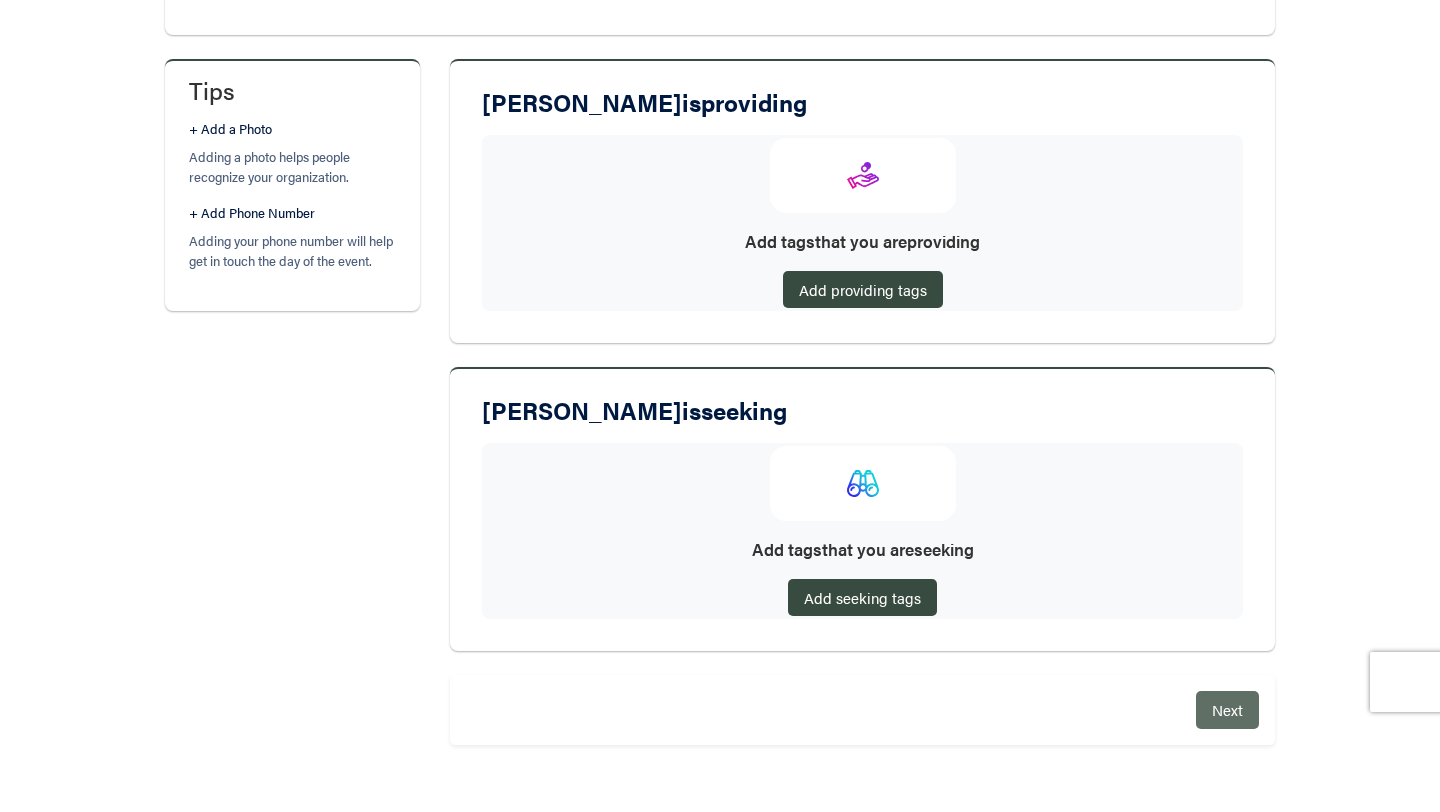click on "Next" at bounding box center (1227, 709) 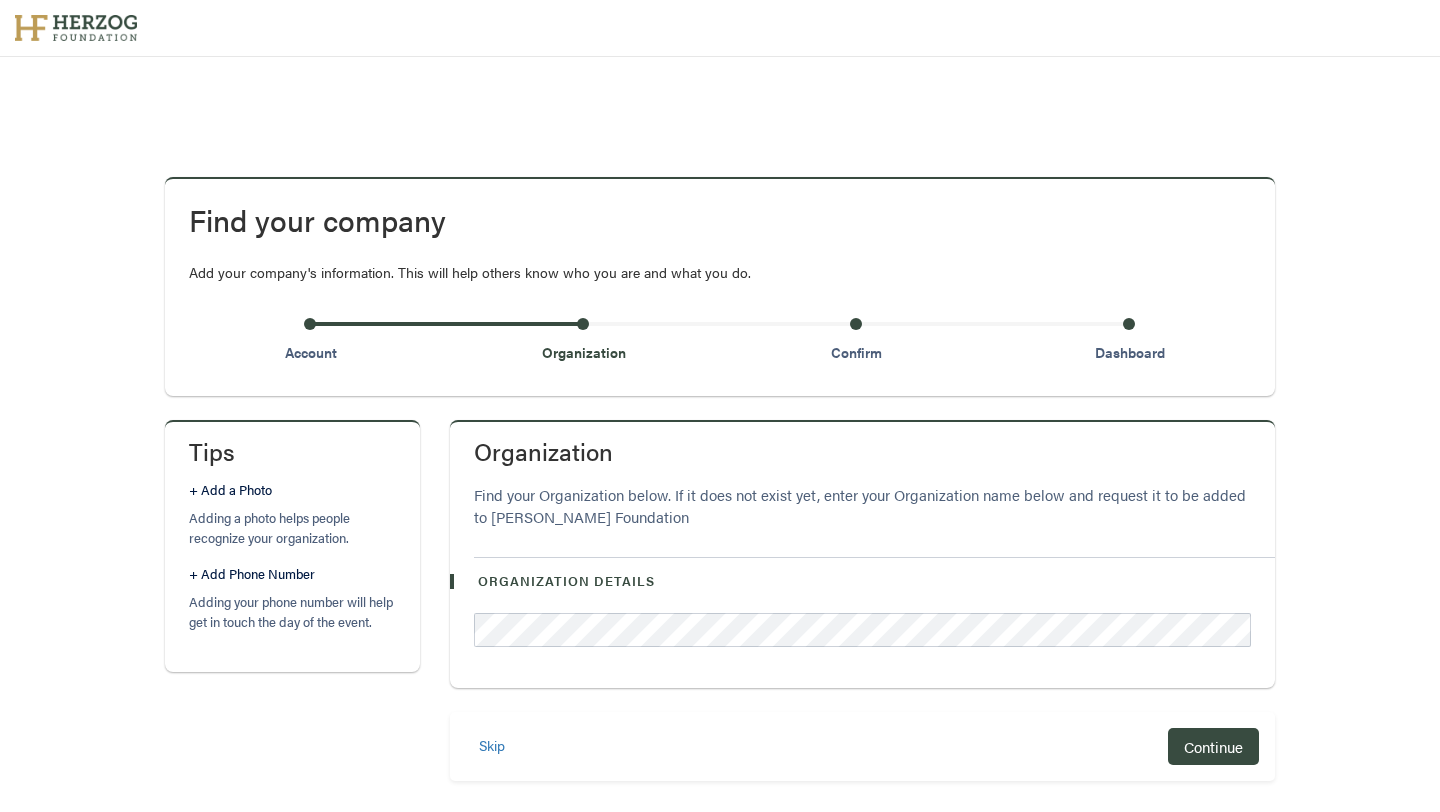 scroll, scrollTop: 0, scrollLeft: 0, axis: both 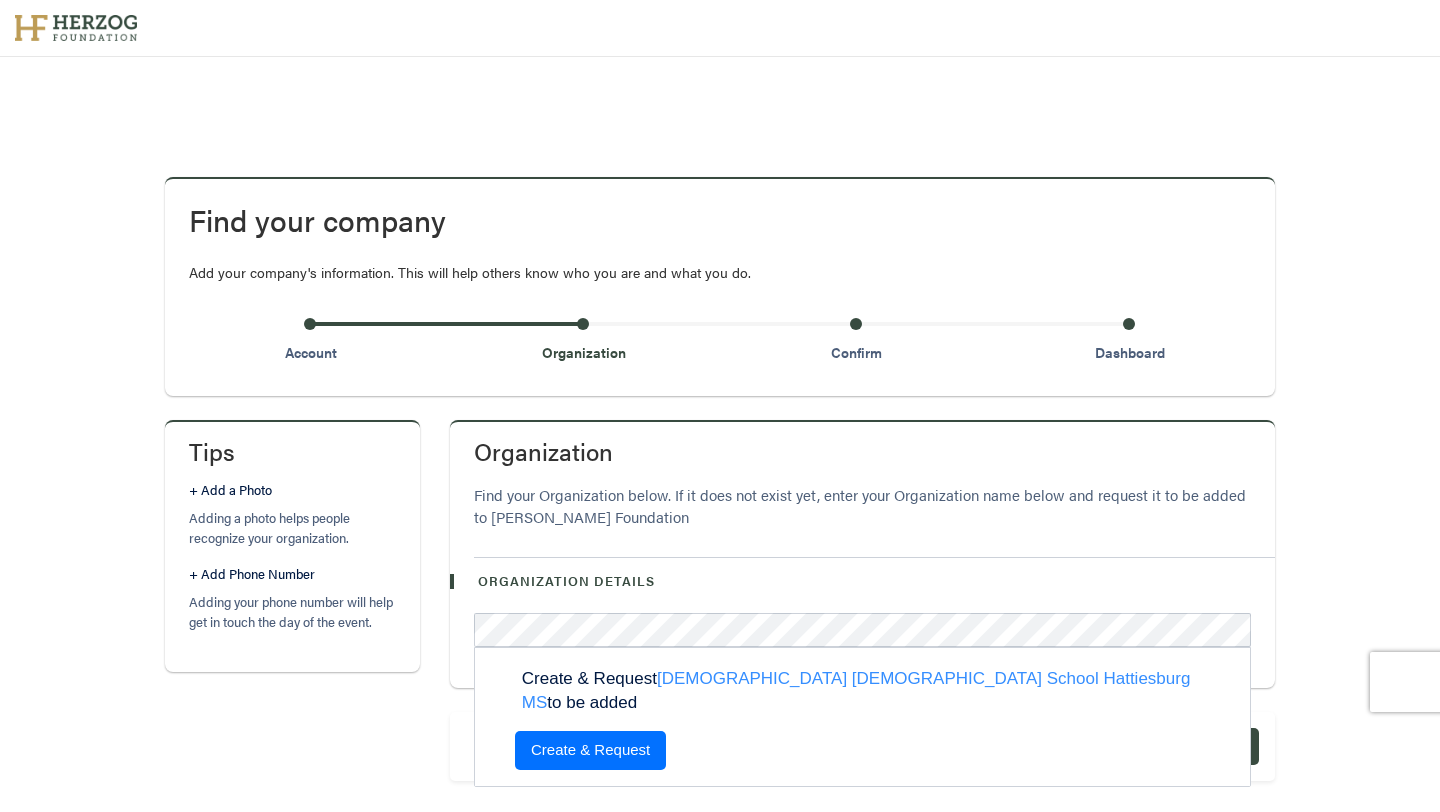 click on "Create & Request" at bounding box center [590, 750] 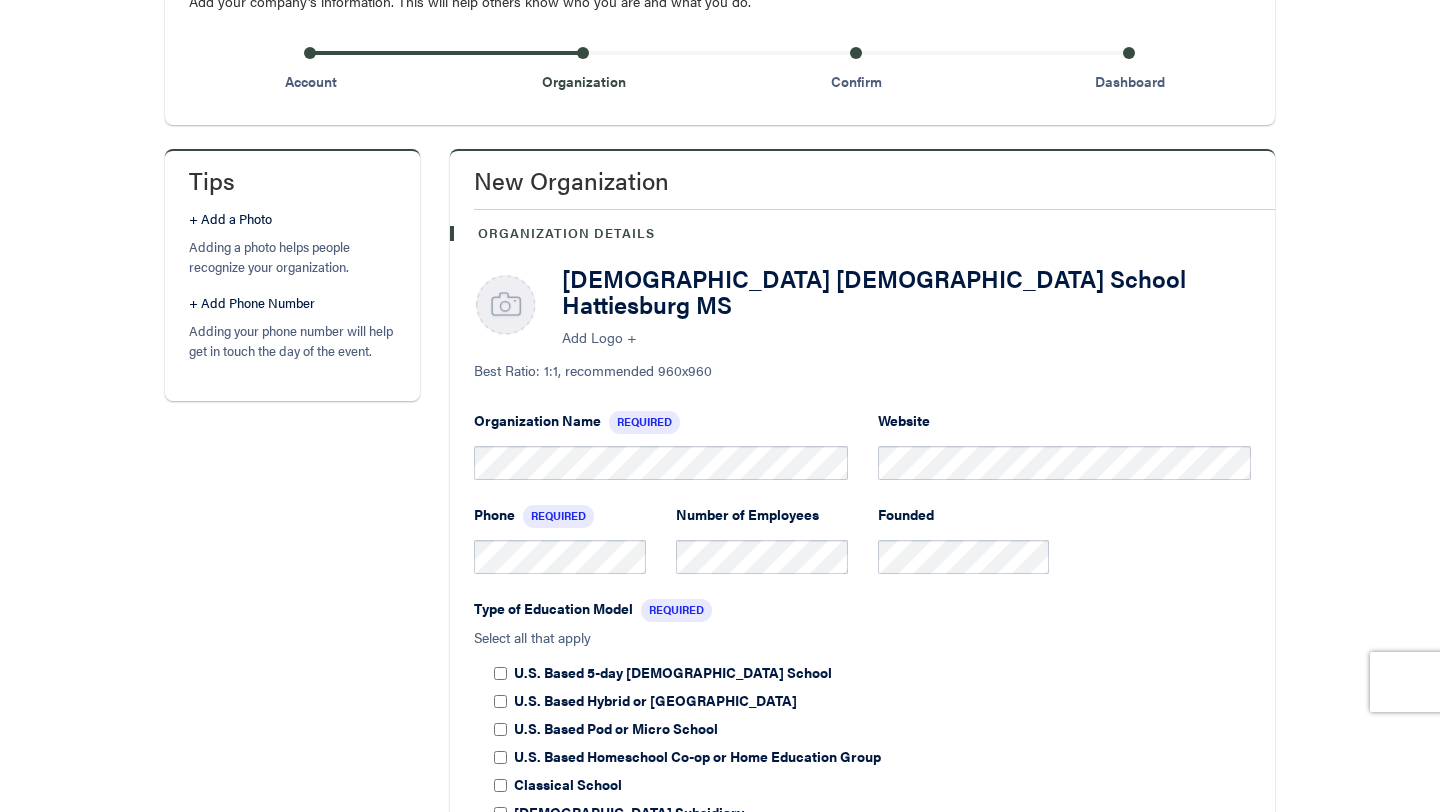 scroll, scrollTop: 277, scrollLeft: 0, axis: vertical 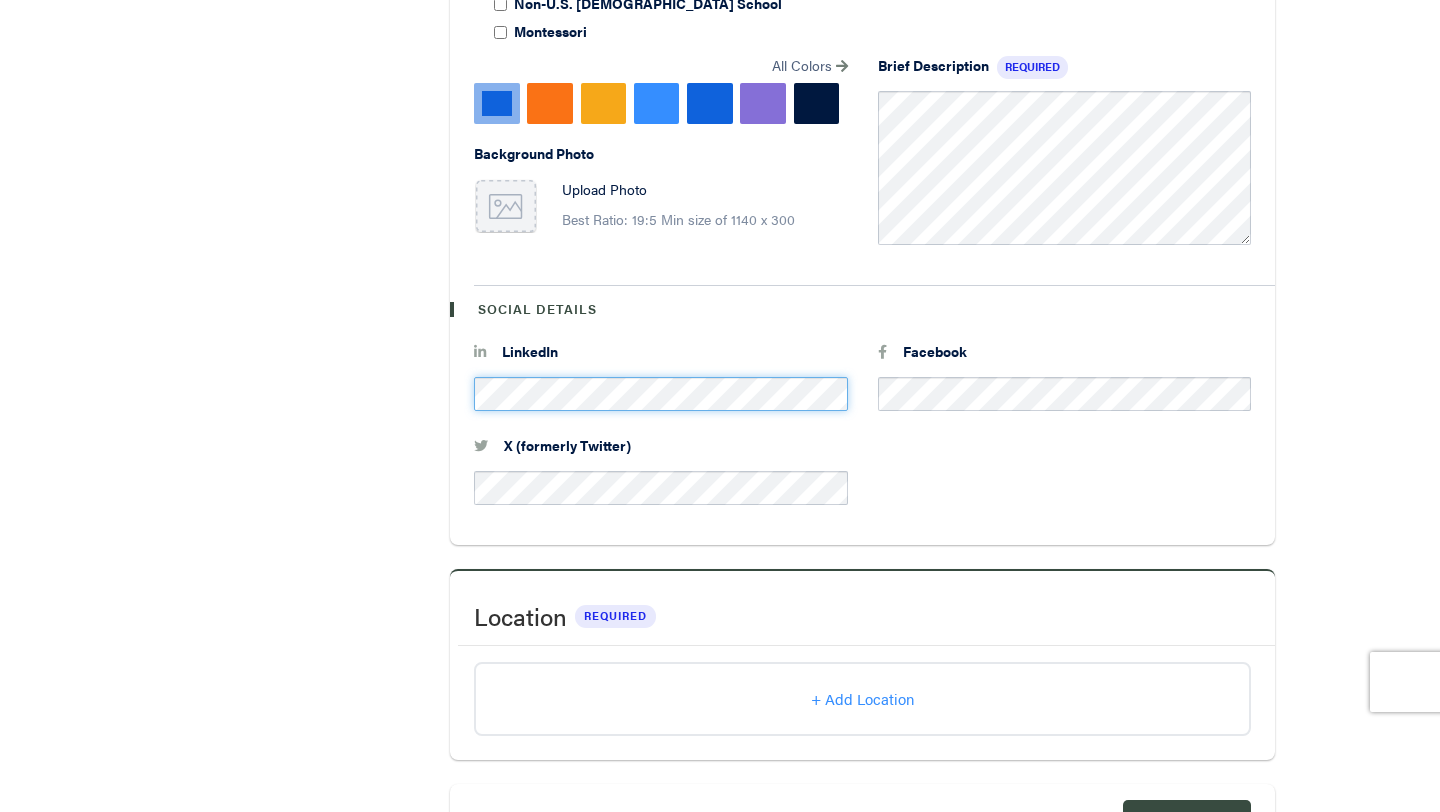 click on "New Organization
Organization Details
[DEMOGRAPHIC_DATA][GEOGRAPHIC_DATA][DEMOGRAPHIC_DATA] Hattiesburg MS
Add Logo +
Best Ratio: 1:1, recommended 960x960
Organization Name
Required
Website
Phone
Required
Number of Employees
Founded
Type of Education Model
Required
Select all that apply
U.S. Based 5-day [DEMOGRAPHIC_DATA] School
U.S. Based Hybrid or [GEOGRAPHIC_DATA]
U.S. Based Pod or Micro School
U.S. Based Homeschool Co-op or Home Education Group
Classical School
[DEMOGRAPHIC_DATA] Subsidiary
[DEMOGRAPHIC_DATA] (Open Enrollment)
Covenantal (Closed Enrollment)
U.S. Based Educational Services Organization (non-school)
Non-U.S. [DEMOGRAPHIC_DATA] School
Montessori
All Colors
Suggested Colors
HEX" at bounding box center [862, 40] 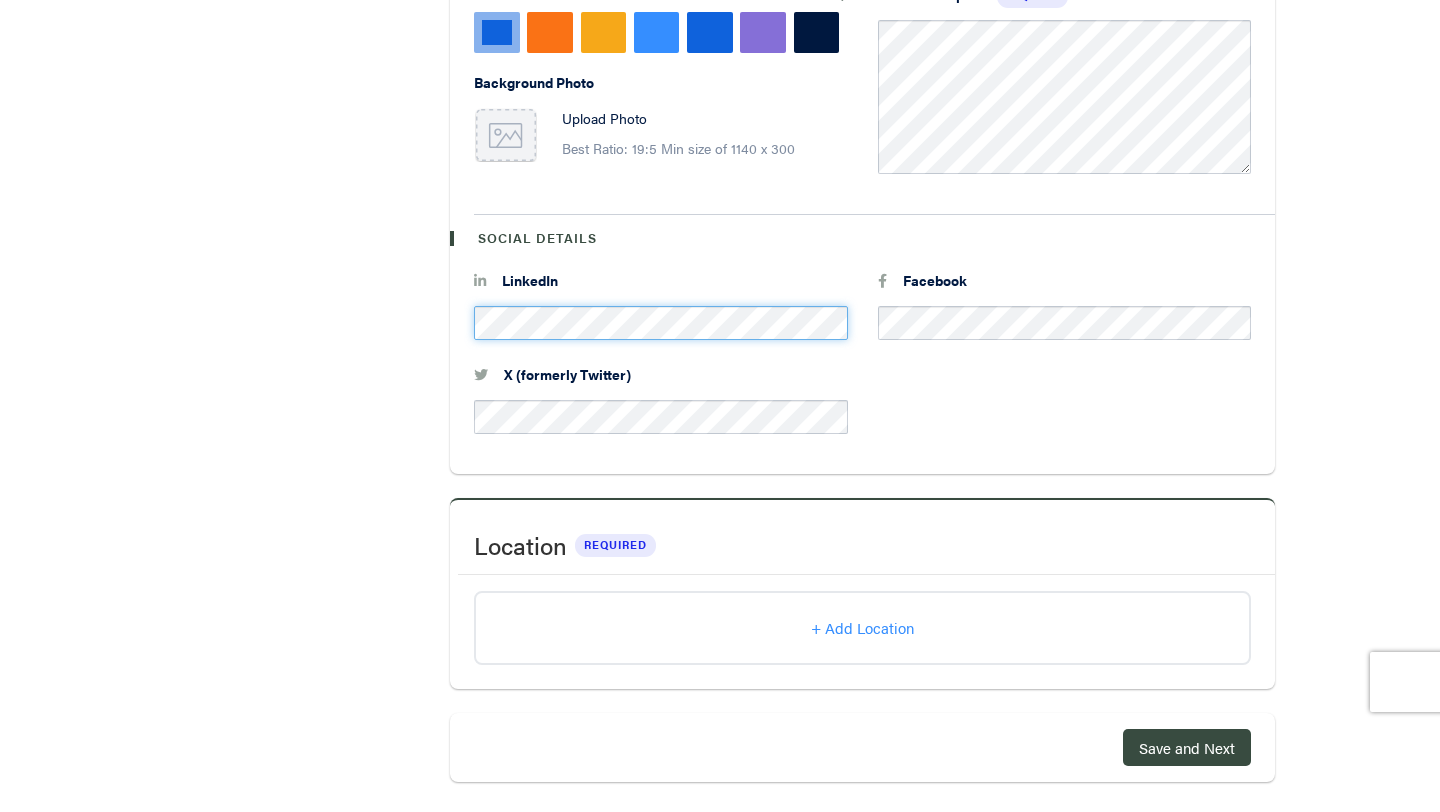 scroll, scrollTop: 1282, scrollLeft: 0, axis: vertical 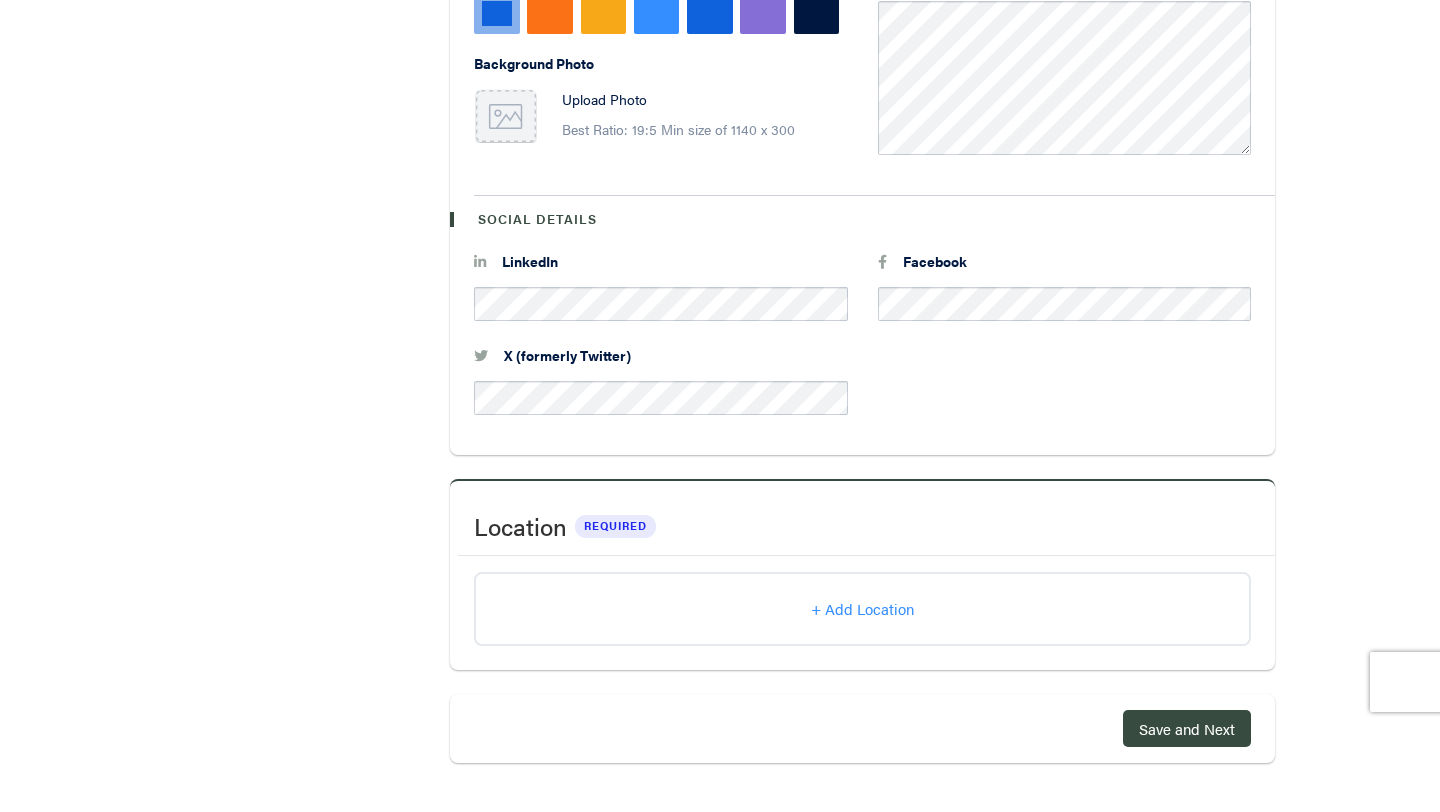 click on "+ Add Location" at bounding box center (862, 608) 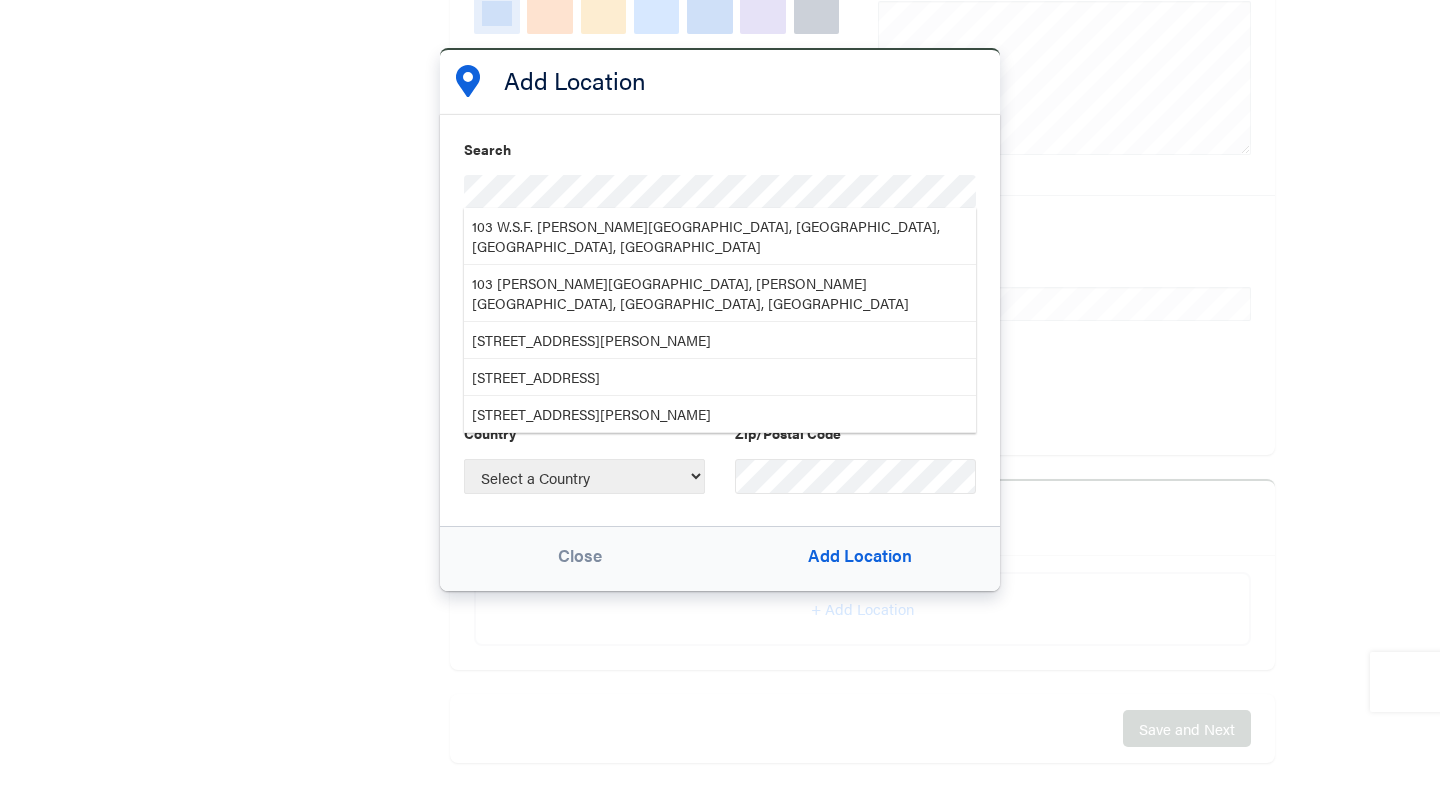 click on "103 W.S.F. [PERSON_NAME][GEOGRAPHIC_DATA], [GEOGRAPHIC_DATA], [GEOGRAPHIC_DATA], [GEOGRAPHIC_DATA]" at bounding box center [720, 236] 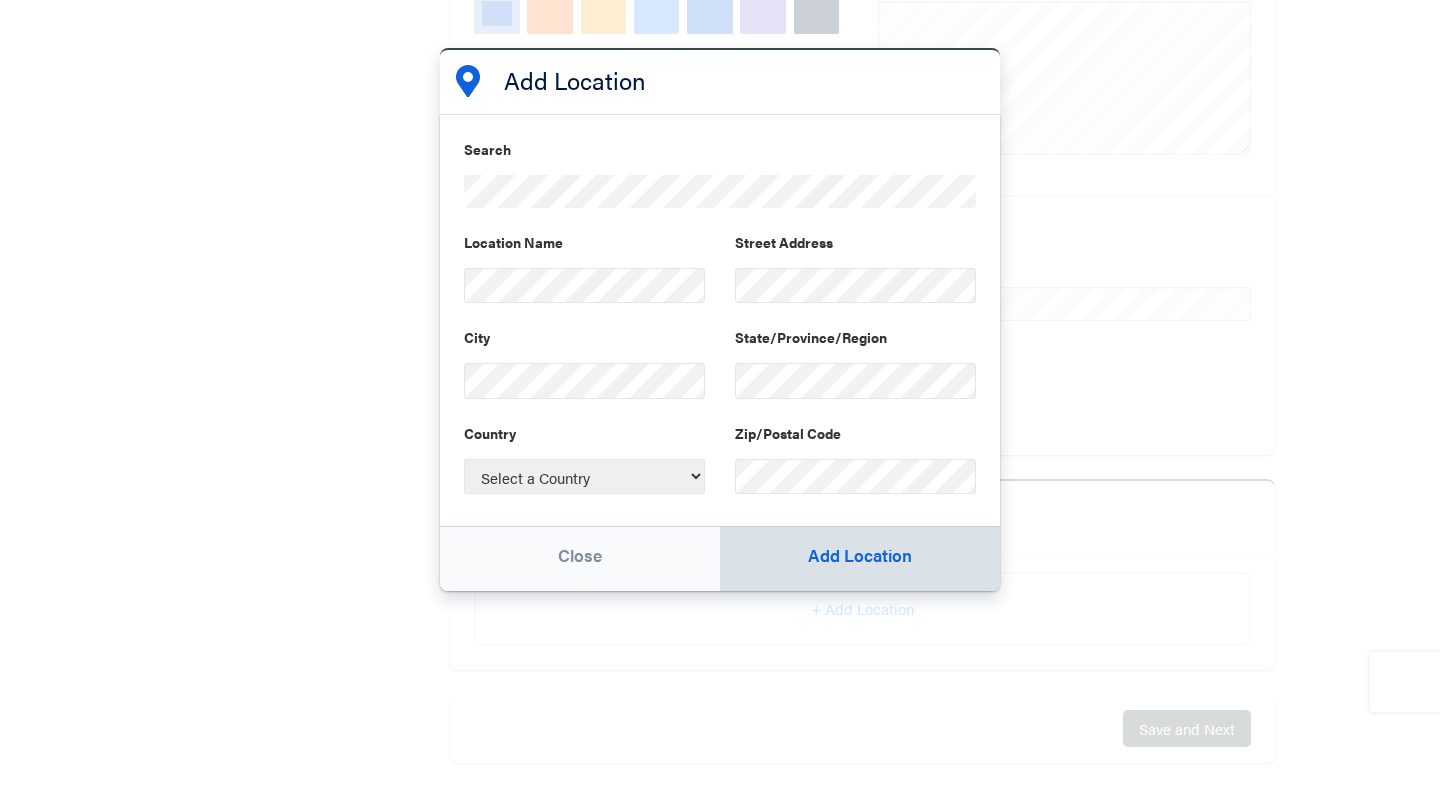 click on "Add Location" at bounding box center (860, 559) 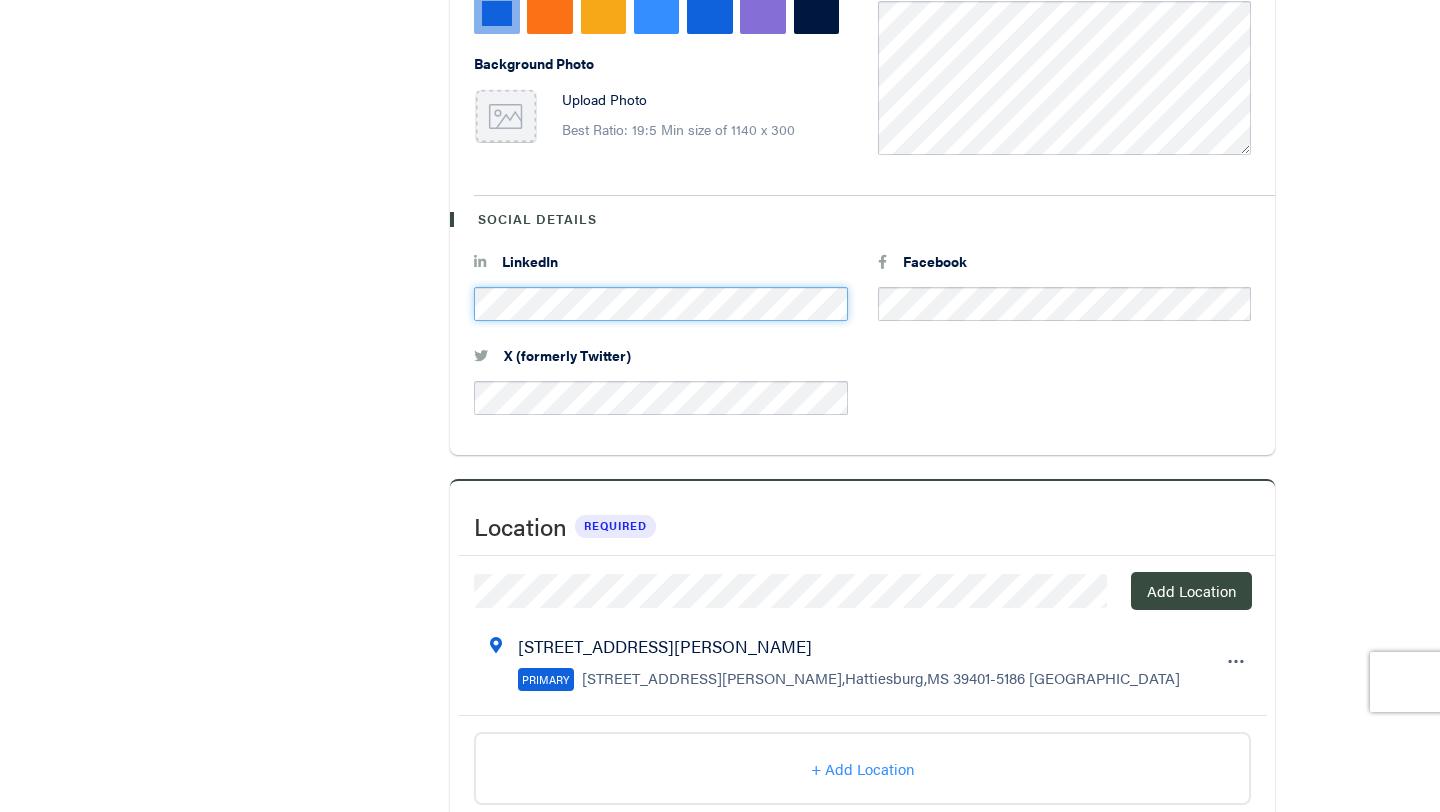 scroll, scrollTop: 0, scrollLeft: 178, axis: horizontal 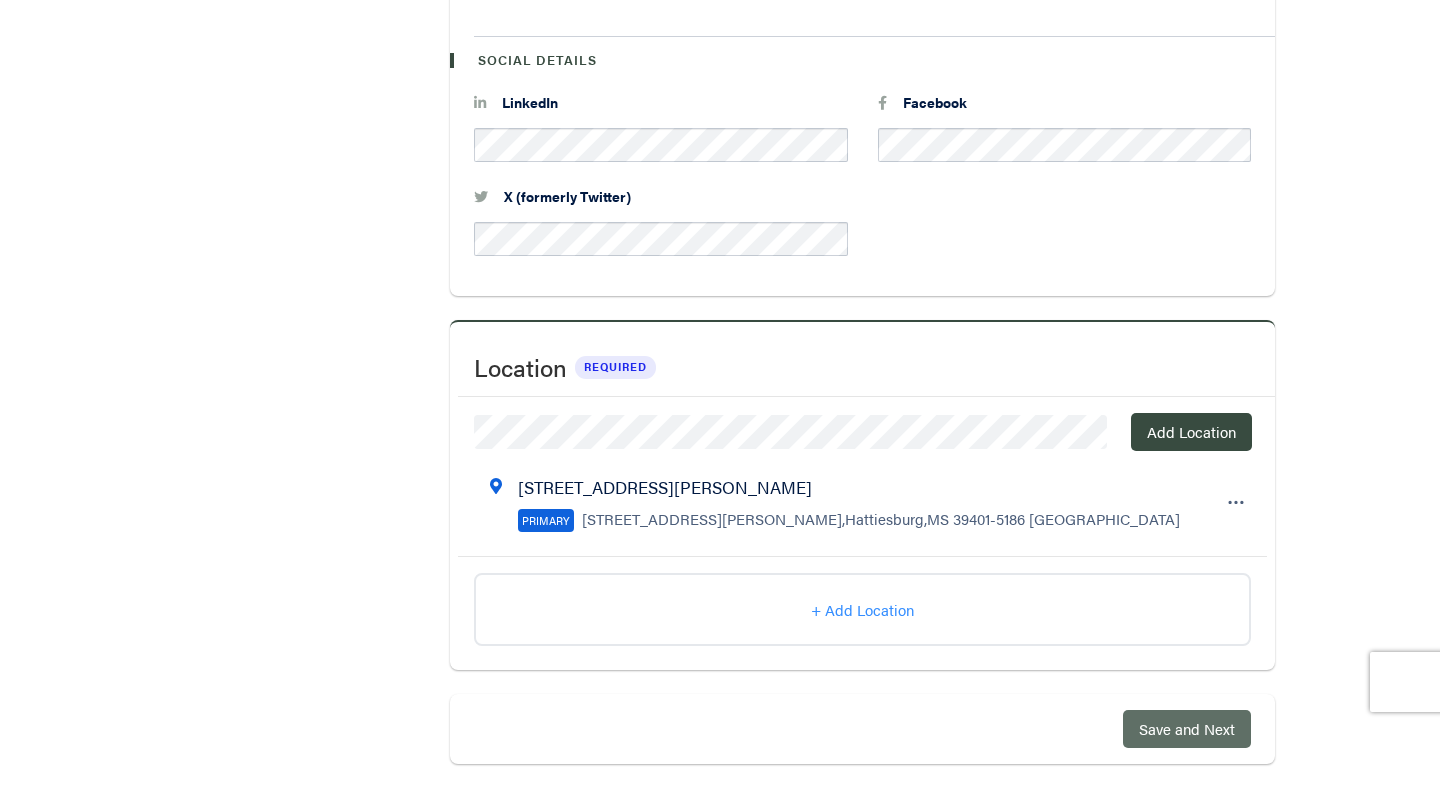 click on "Save and Next" at bounding box center [1187, 728] 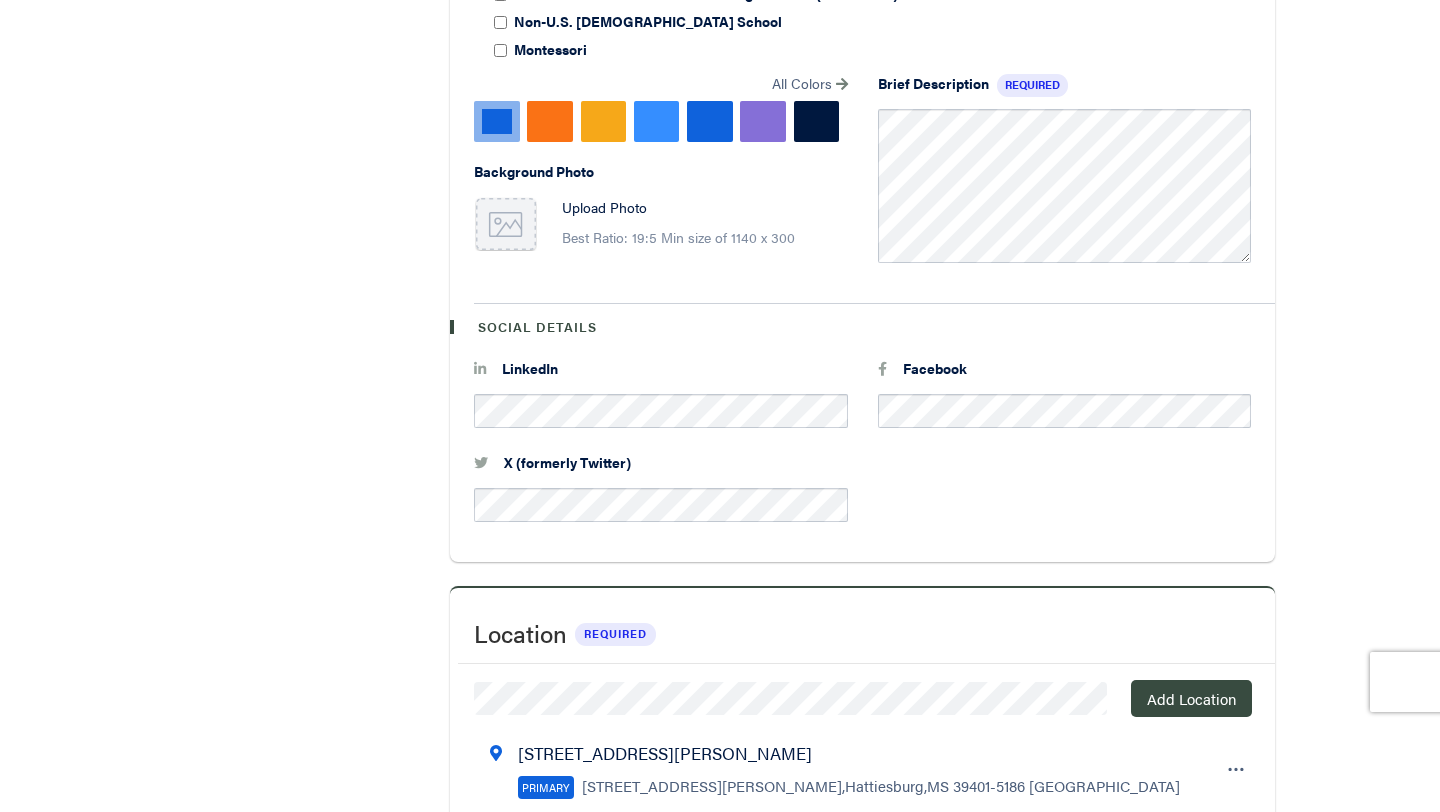 scroll, scrollTop: 1392, scrollLeft: 0, axis: vertical 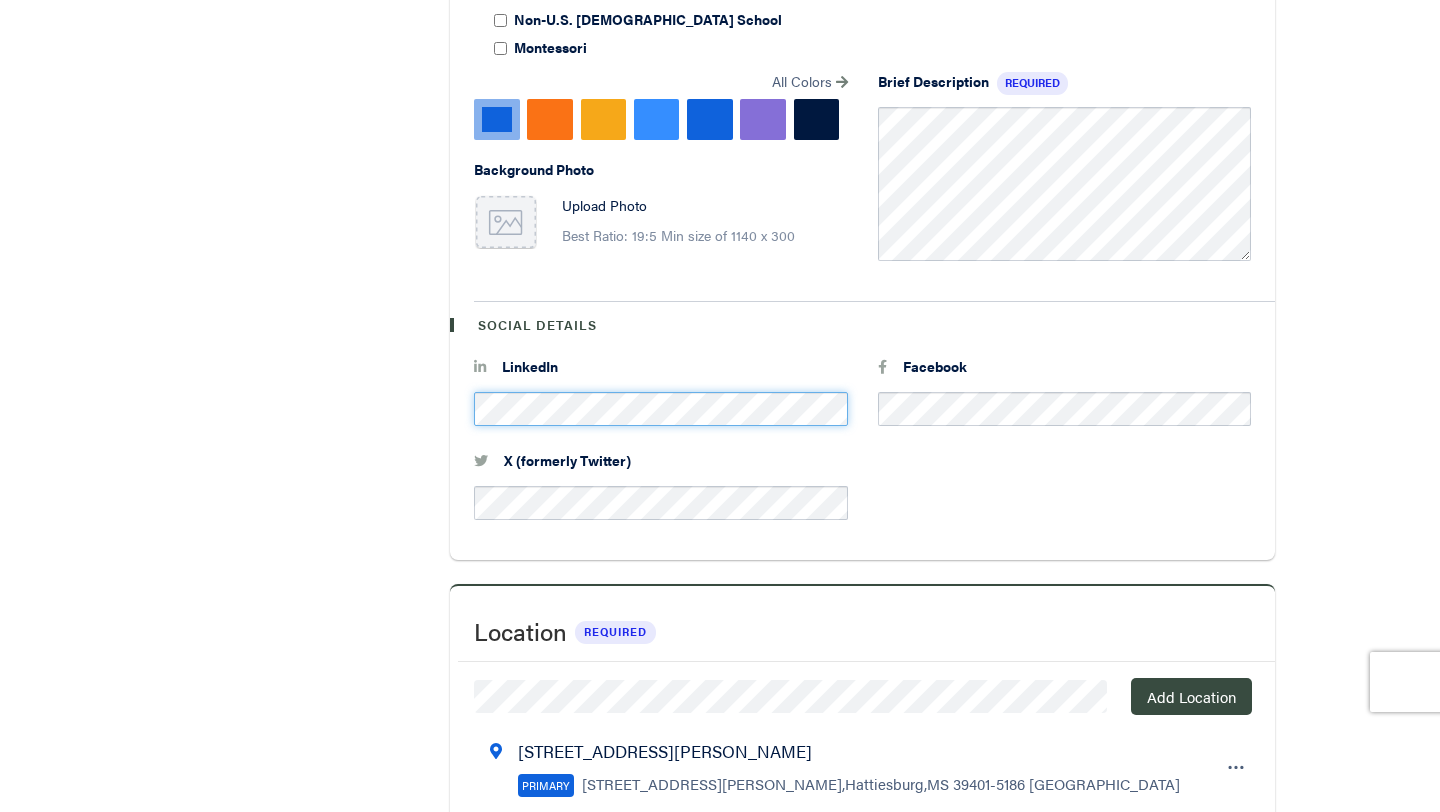 click on "Tips
+ Add a Photo
Adding a photo helps people recognize your organization.
+ Add Phone Number
Adding your phone number will help get in touch the day of the event.
Error
The following errors prohibited this form from being saved:
Facebook url: Is not a valid facebook URL
Linkedin url: Is not a valid linkedin URL
New Organization
Organization Details
[DEMOGRAPHIC_DATA][GEOGRAPHIC_DATA][DEMOGRAPHIC_DATA] Hattiesburg MS
Add Logo +
Best Ratio: 1:1, recommended 960x960
Organization Name
Required
Website
Phone
Required
Number of Employees
Founded
Type of Education Model
Required
Select all that apply
U.S. Based 5-day [DEMOGRAPHIC_DATA] School
U.S. Based Hybrid or [GEOGRAPHIC_DATA]
U.S. Based Pod or Micro School" at bounding box center (720, 28) 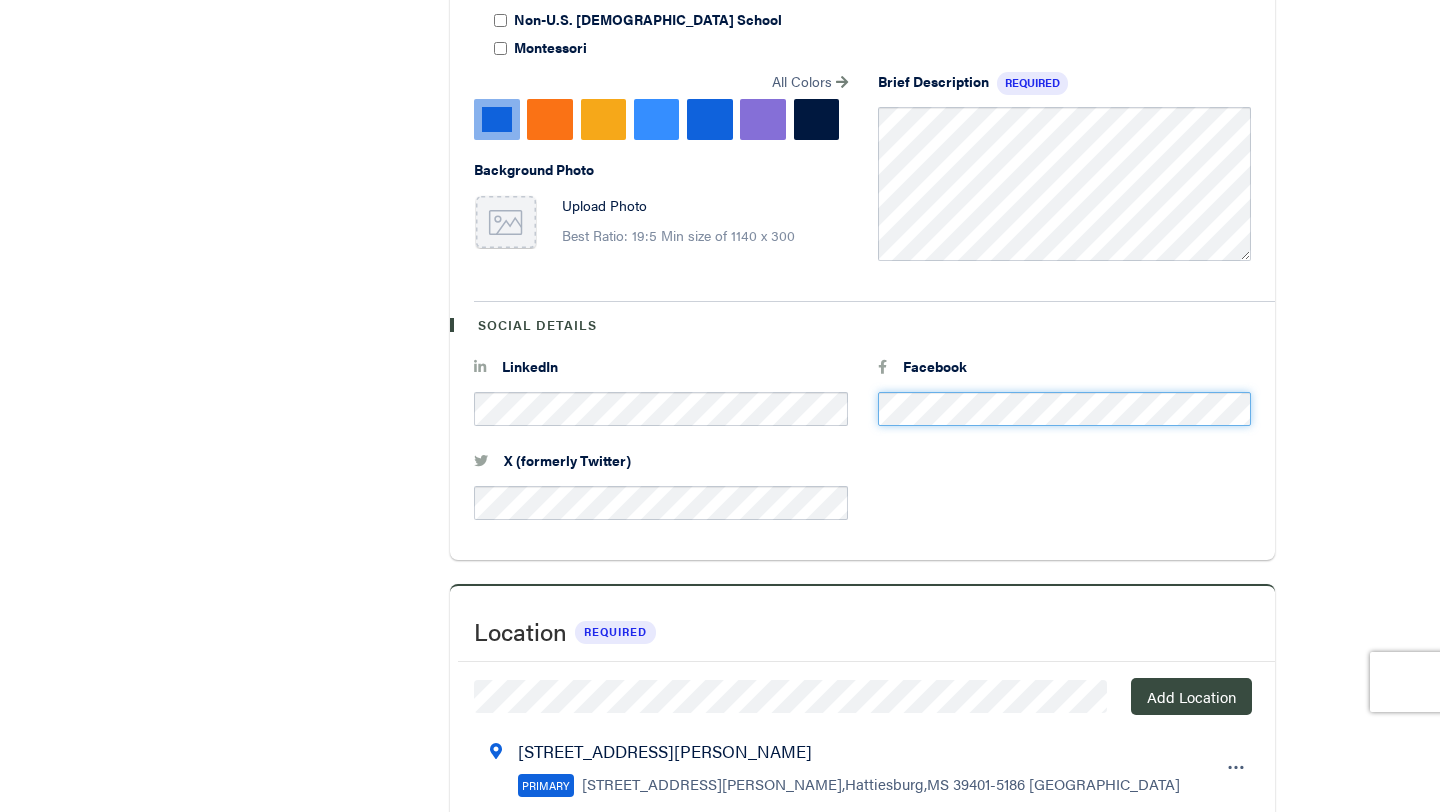 scroll, scrollTop: 0, scrollLeft: 17, axis: horizontal 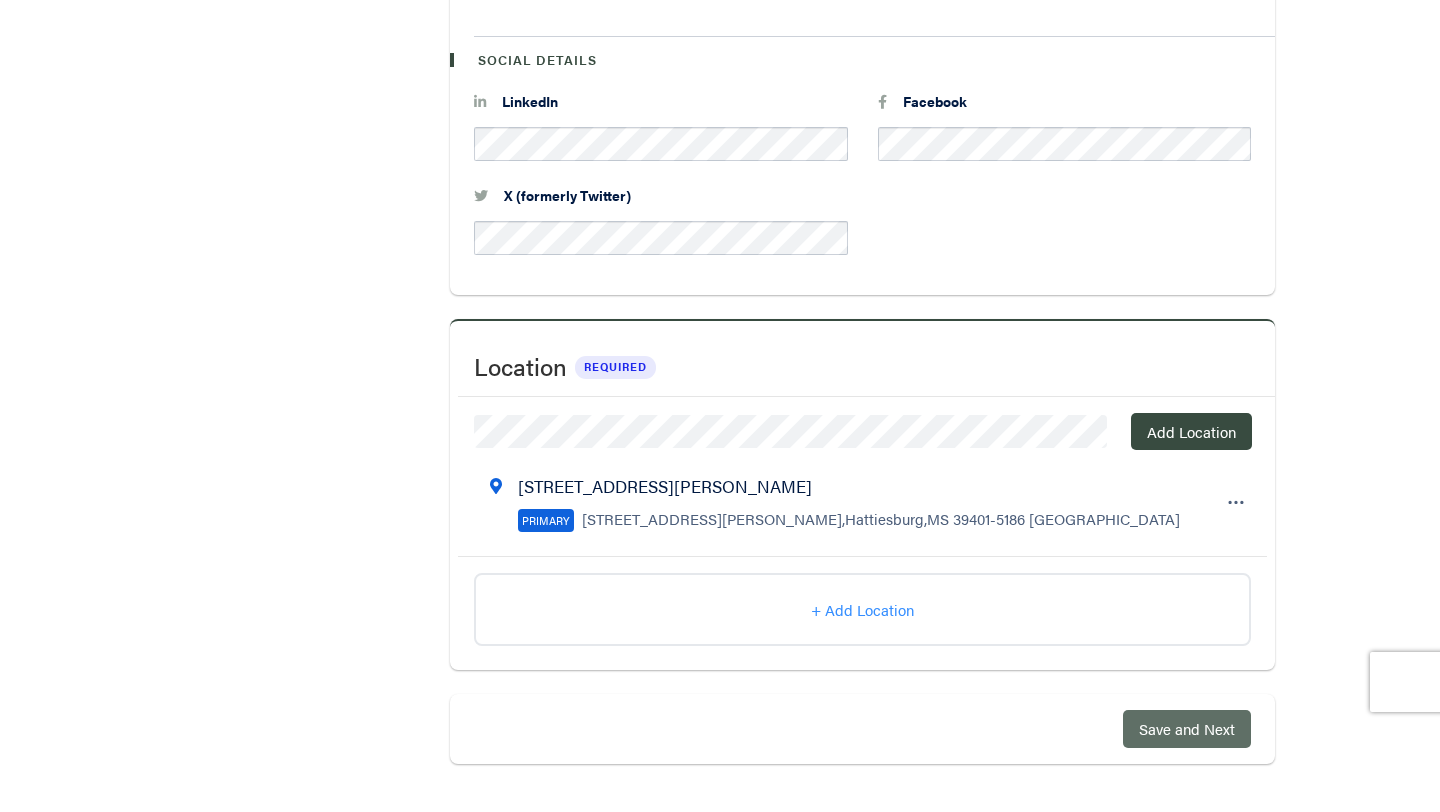 click on "Save and Next" at bounding box center (1187, 728) 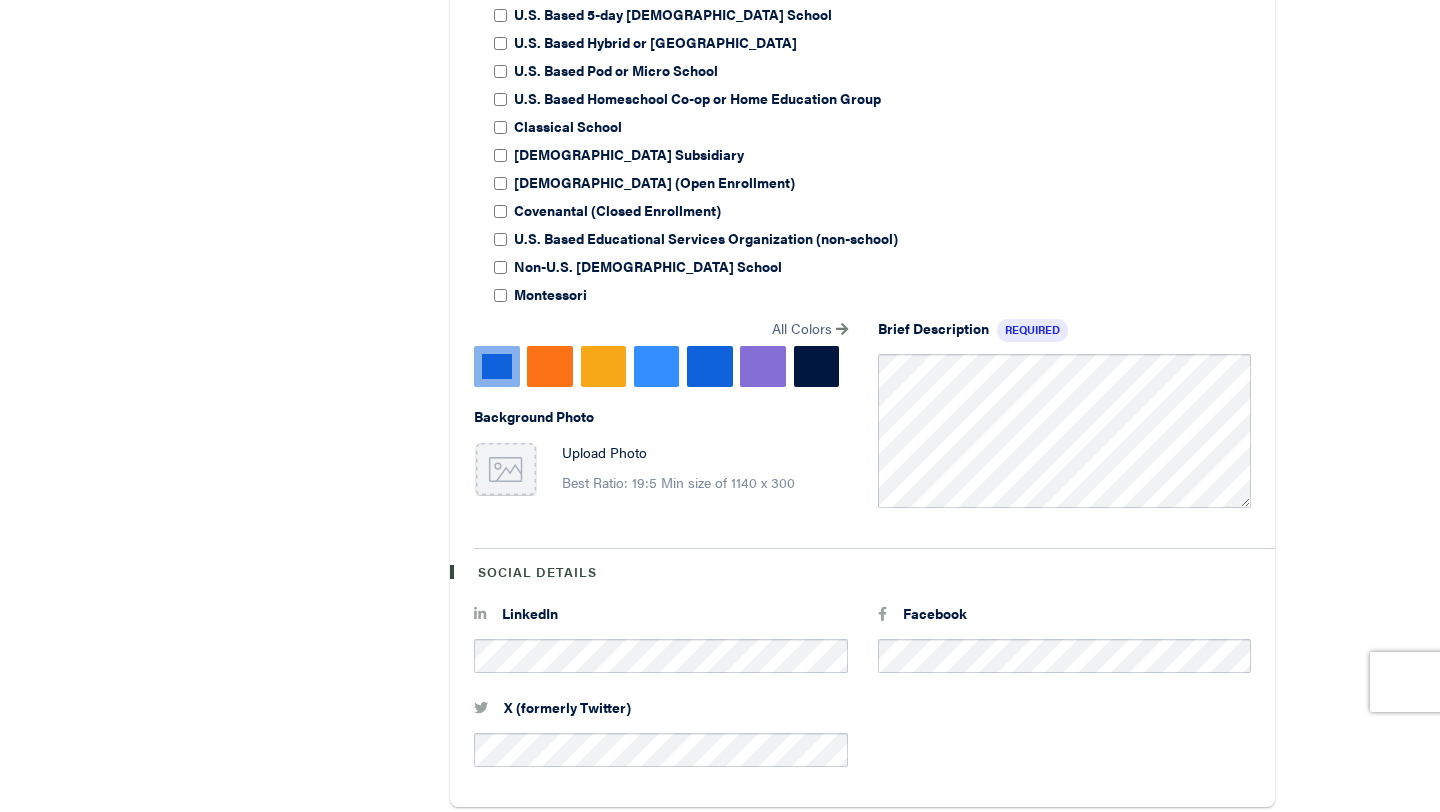 scroll, scrollTop: 1657, scrollLeft: 0, axis: vertical 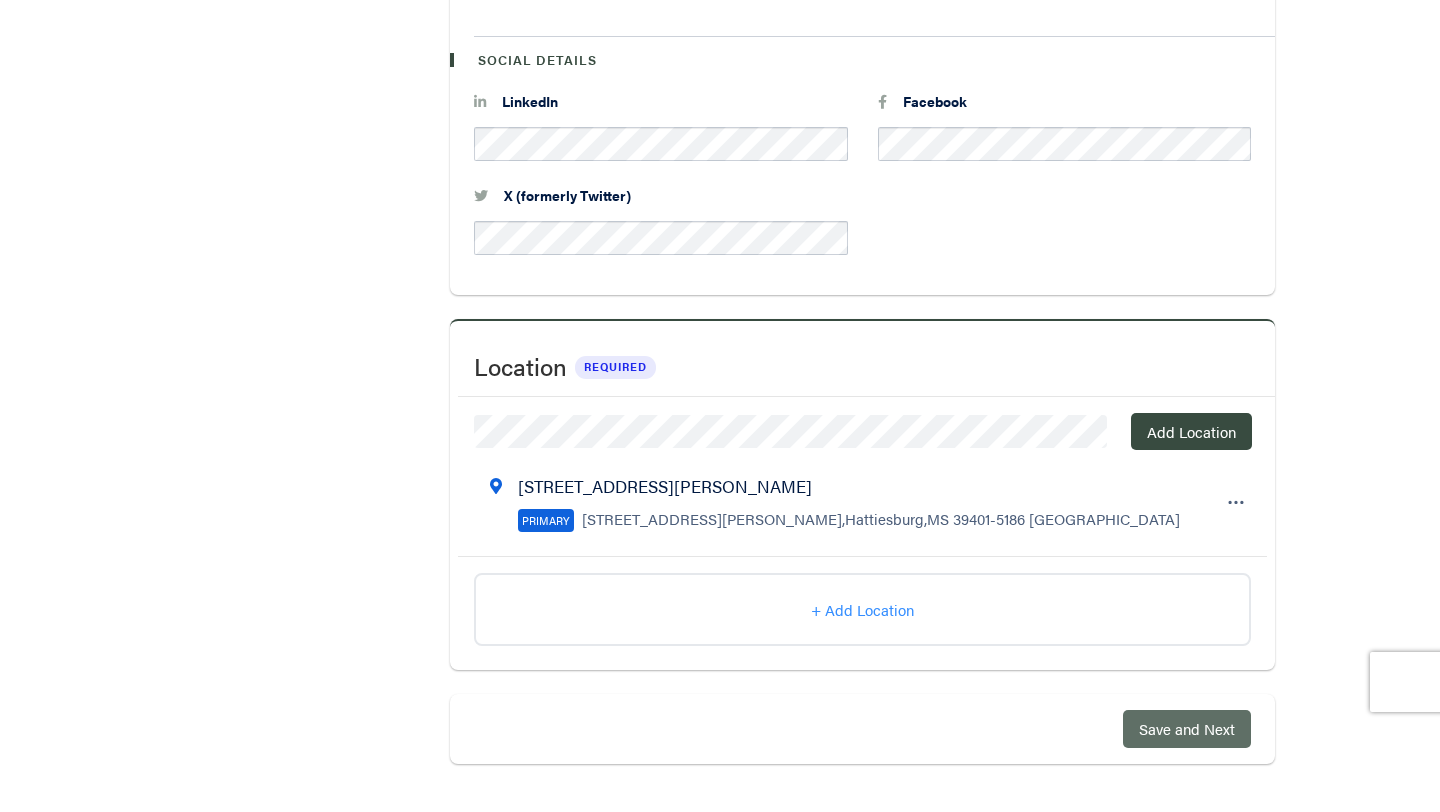 click on "Save and Next" at bounding box center (1187, 728) 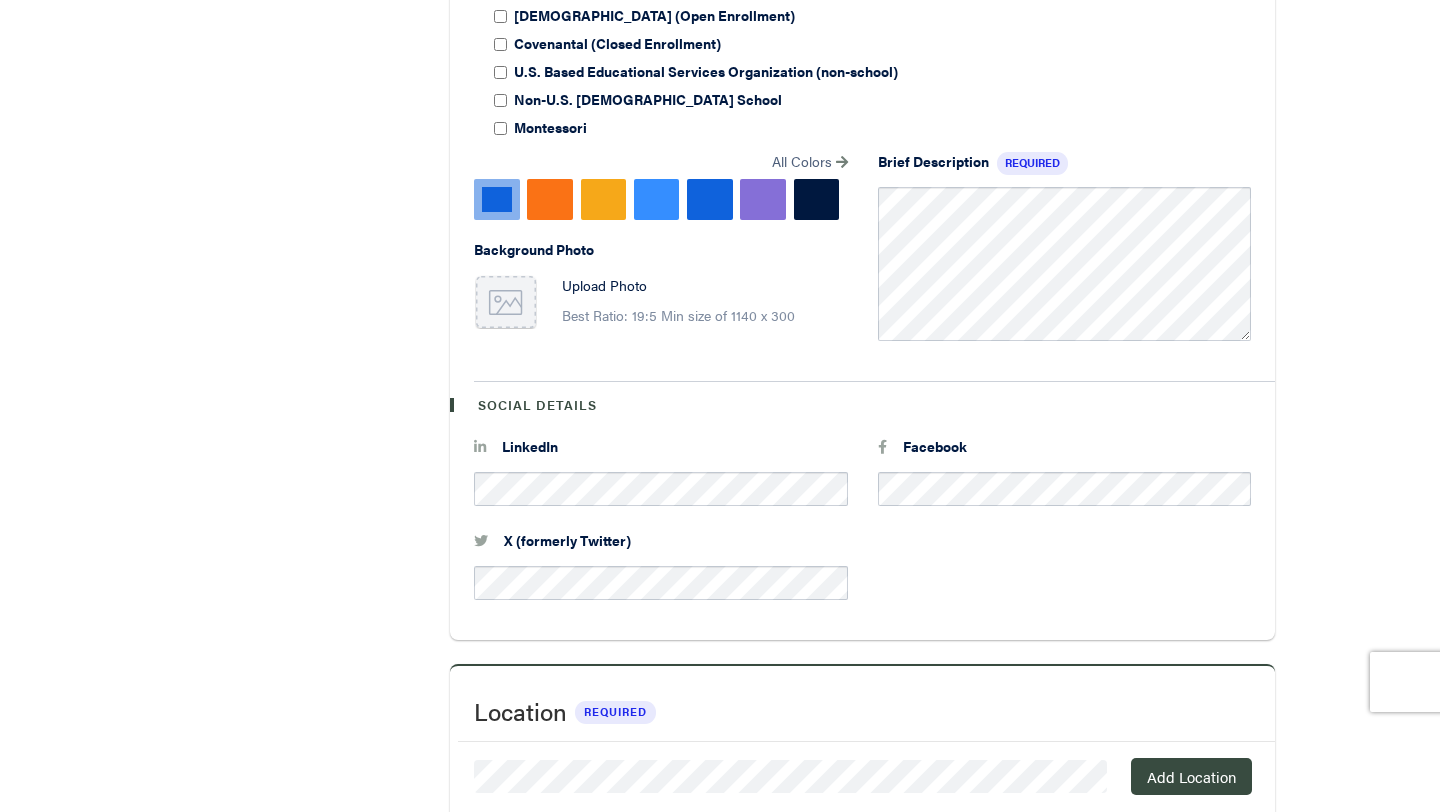 scroll, scrollTop: 1314, scrollLeft: 0, axis: vertical 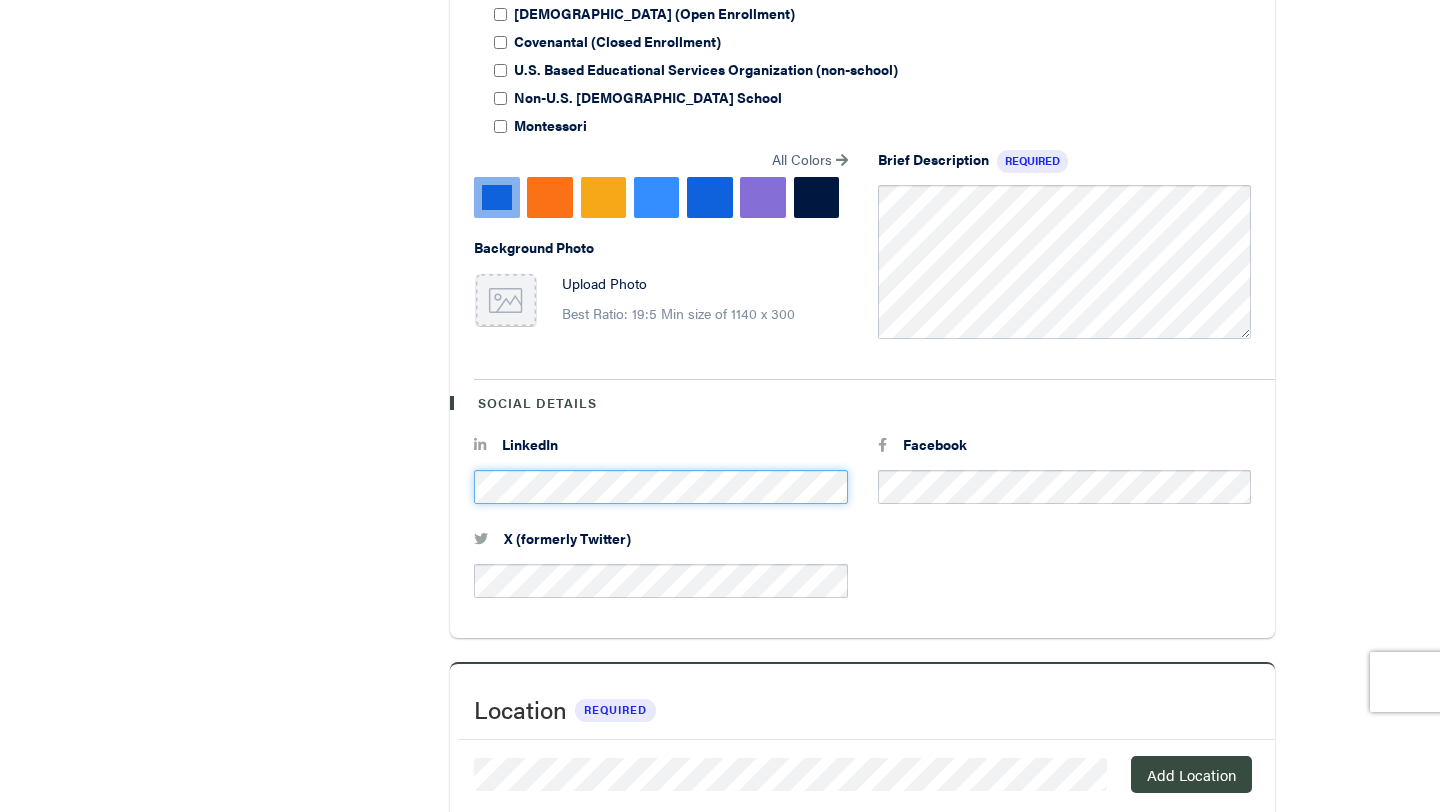click on "Tips
+ Add a Photo
Adding a photo helps people recognize your organization.
+ Add Phone Number
Adding your phone number will help get in touch the day of the event.
Error
The following errors prohibited this form from being saved:
Facebook url: Is not a valid facebook URL
Linkedin url: Is not a valid linkedin URL
New Organization
Organization Details
[DEMOGRAPHIC_DATA][GEOGRAPHIC_DATA][DEMOGRAPHIC_DATA] Hattiesburg MS
Add Logo +
Best Ratio: 1:1, recommended 960x960
Organization Name
Required
Website
Phone
Required
Number of Employees
Founded
Type of Education Model
Required
Select all that apply
U.S. Based 5-day [DEMOGRAPHIC_DATA] School
U.S. Based Hybrid or [GEOGRAPHIC_DATA]
U.S. Based Pod or Micro School" at bounding box center [720, 106] 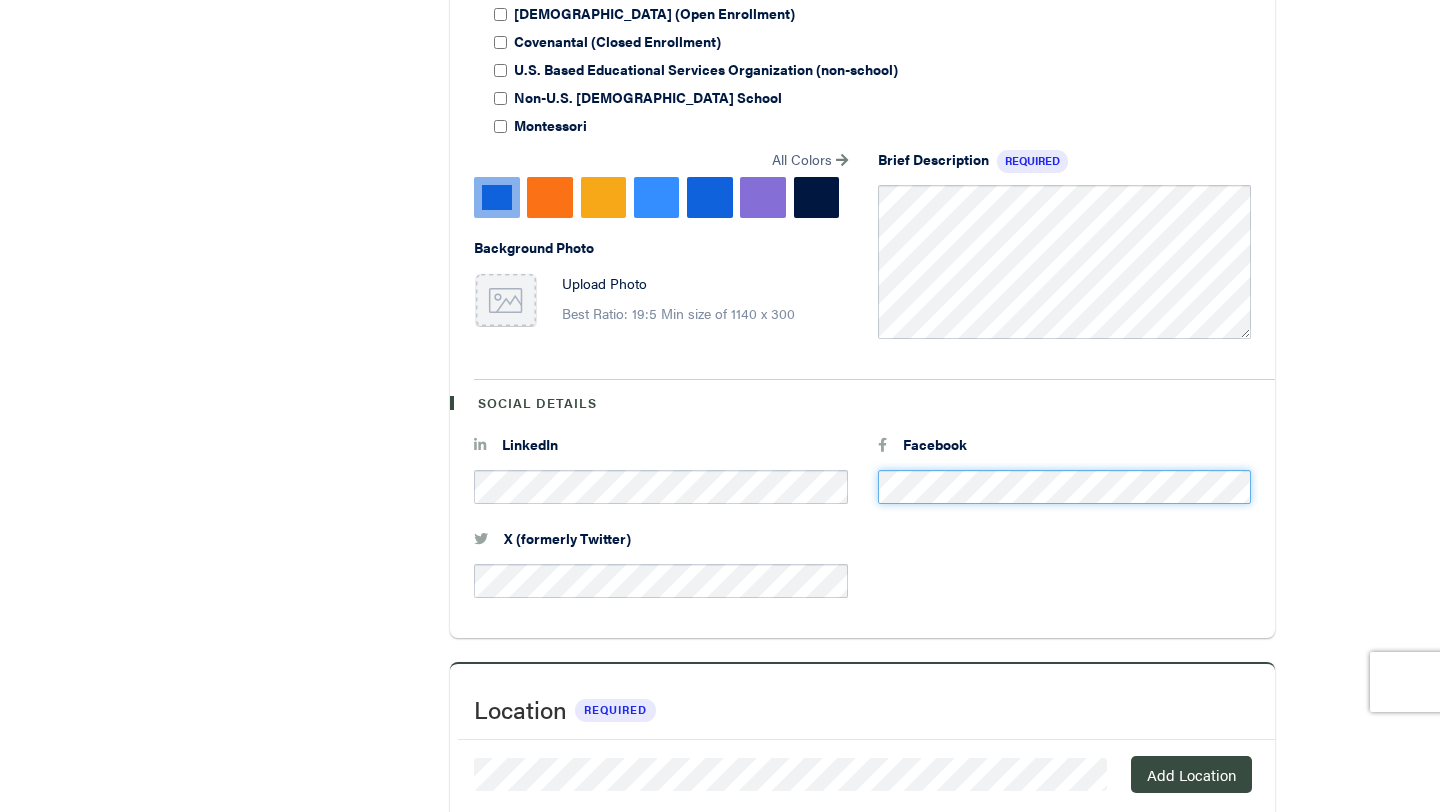 click on "Facebook" at bounding box center (1065, 481) 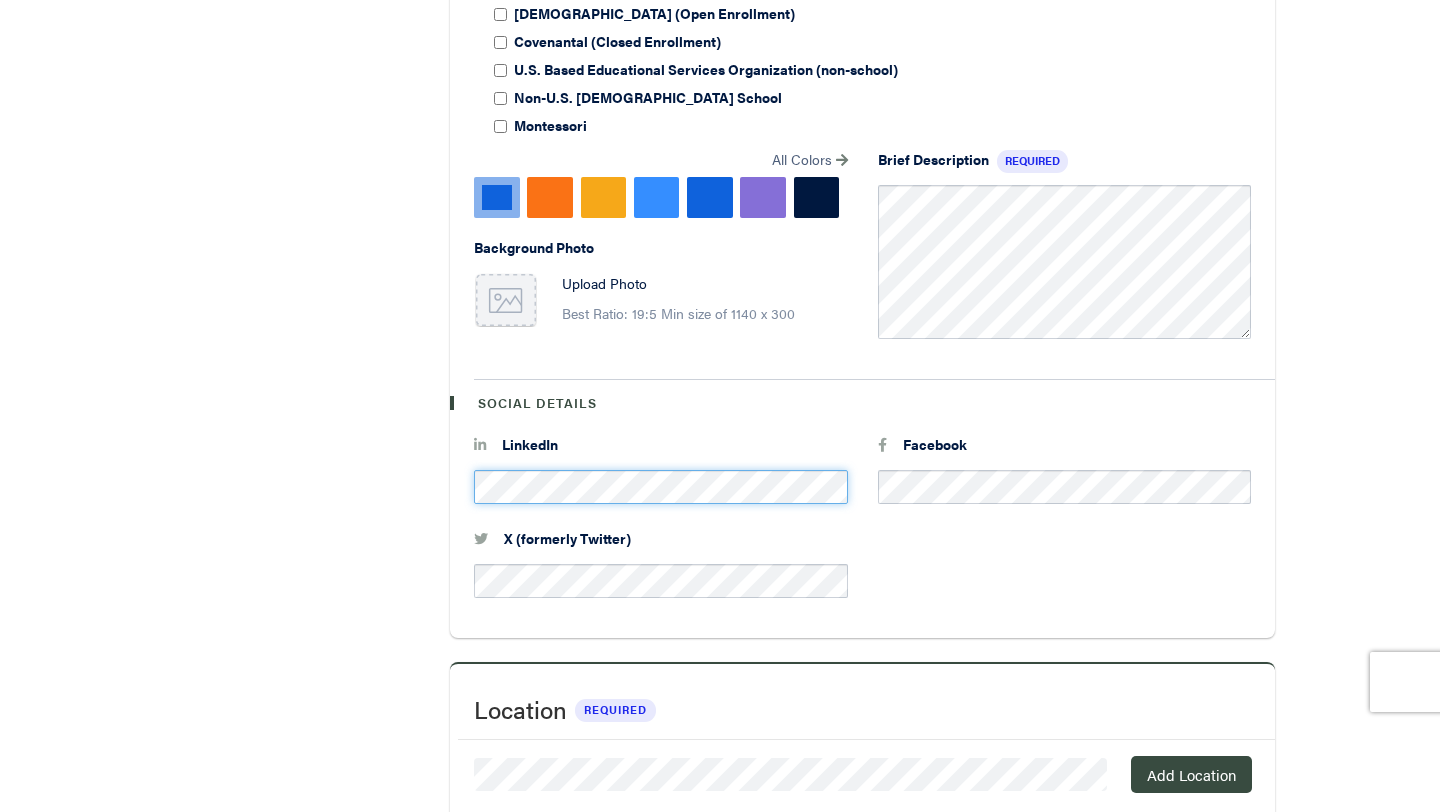 scroll, scrollTop: 0, scrollLeft: 51, axis: horizontal 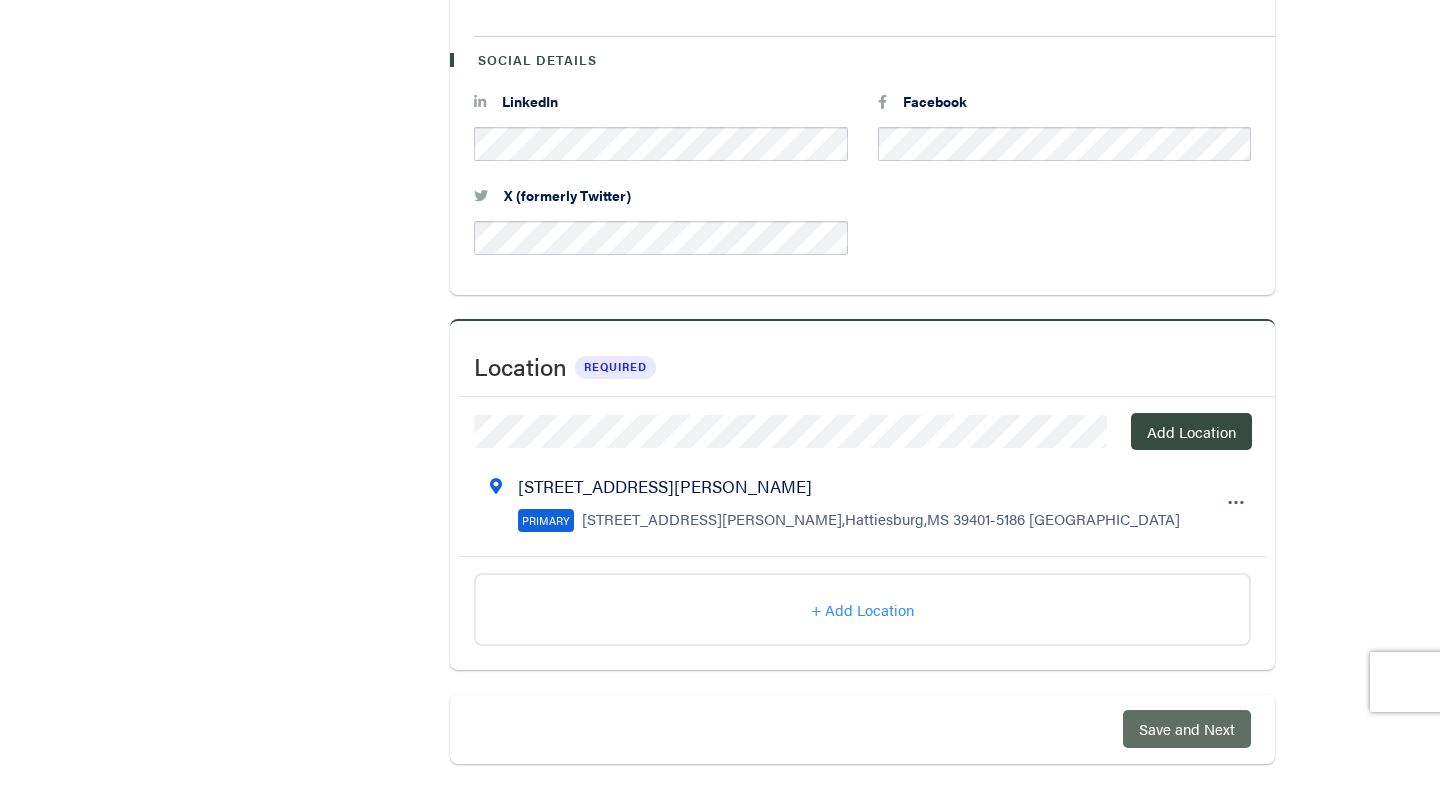 click on "Save and Next" at bounding box center (1187, 728) 